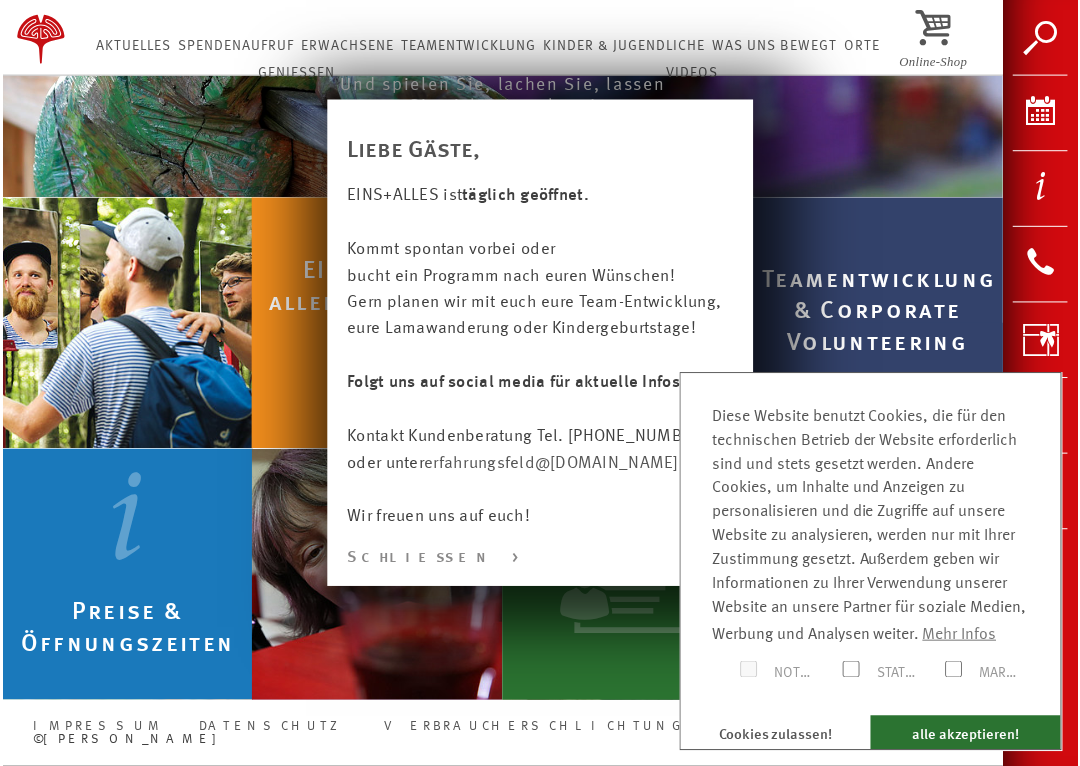 scroll, scrollTop: 843, scrollLeft: 0, axis: vertical 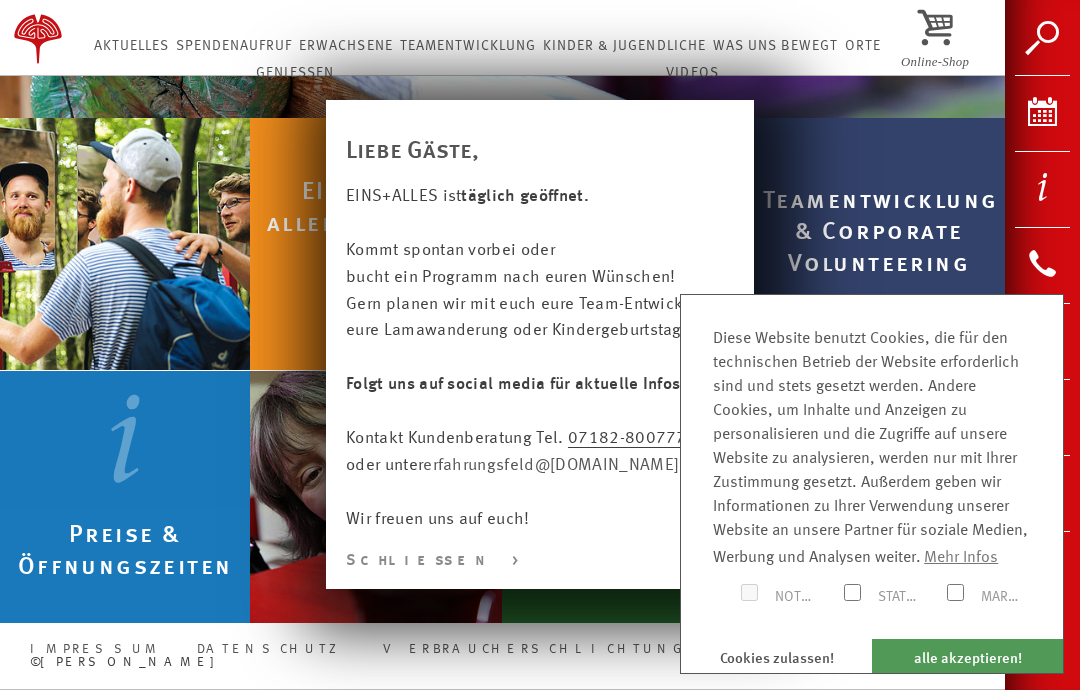 click on "alle akzeptieren!" at bounding box center [967, 656] 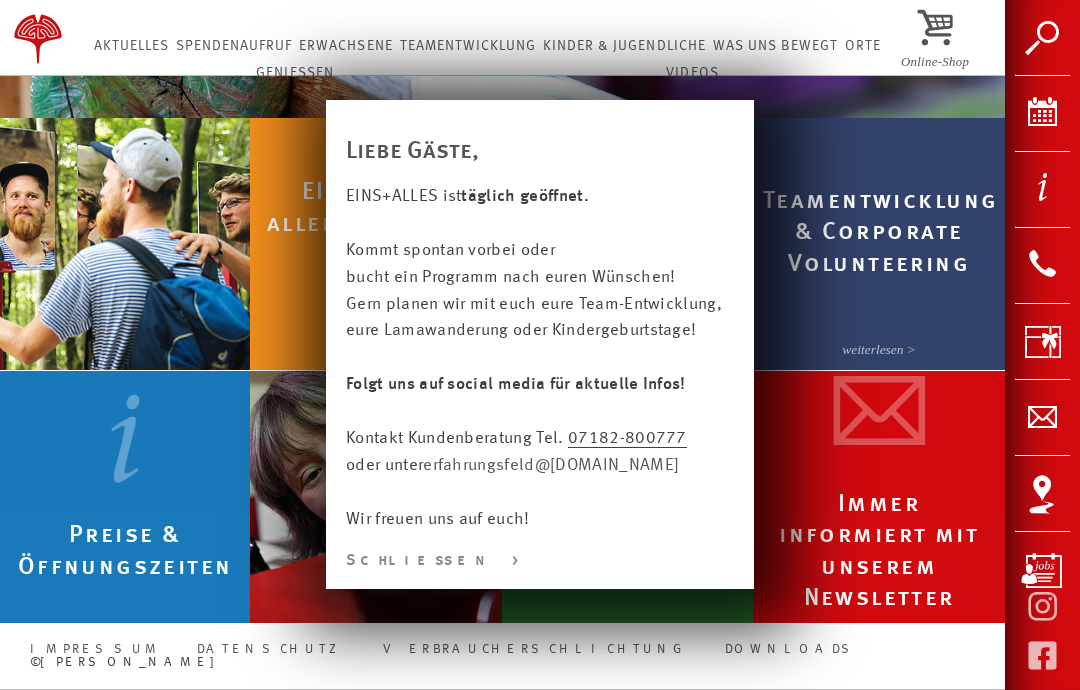 click on "Schließen >" at bounding box center [540, 561] 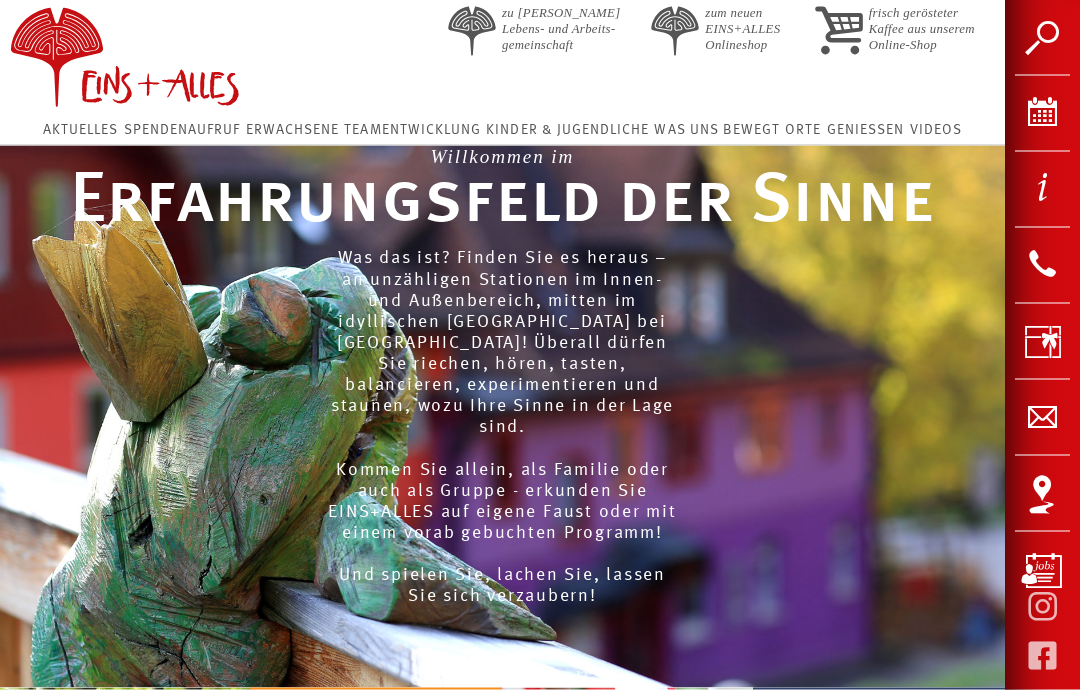 scroll, scrollTop: 0, scrollLeft: 0, axis: both 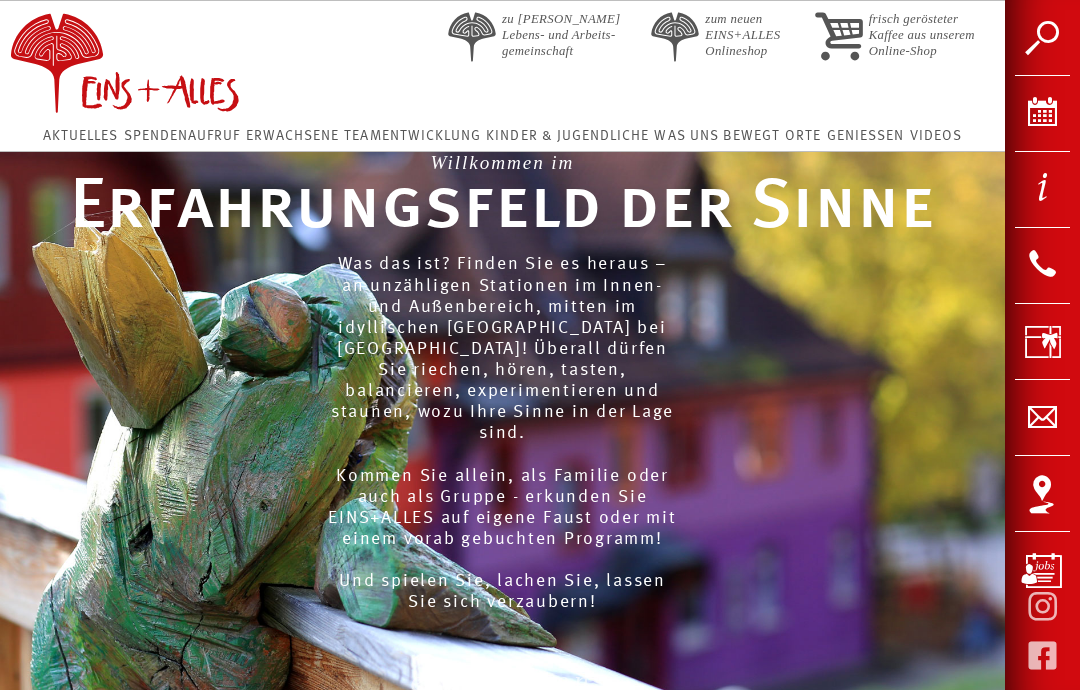 click on "Kalender" at bounding box center [1042, 113] 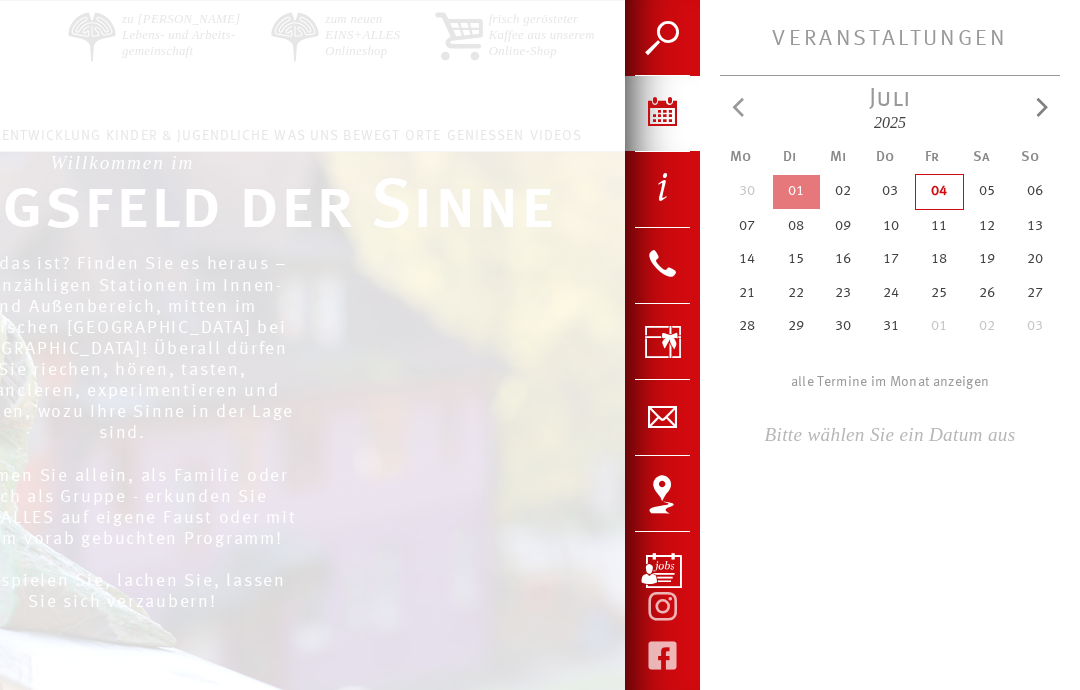 click at bounding box center [540, 345] 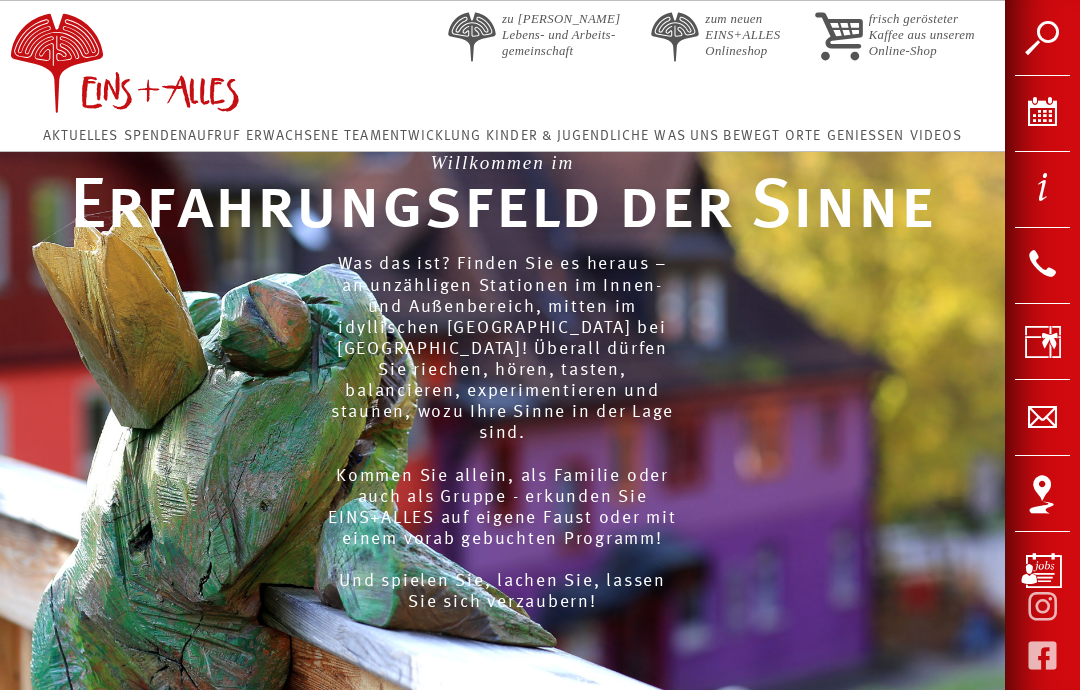 click at bounding box center [1042, 605] 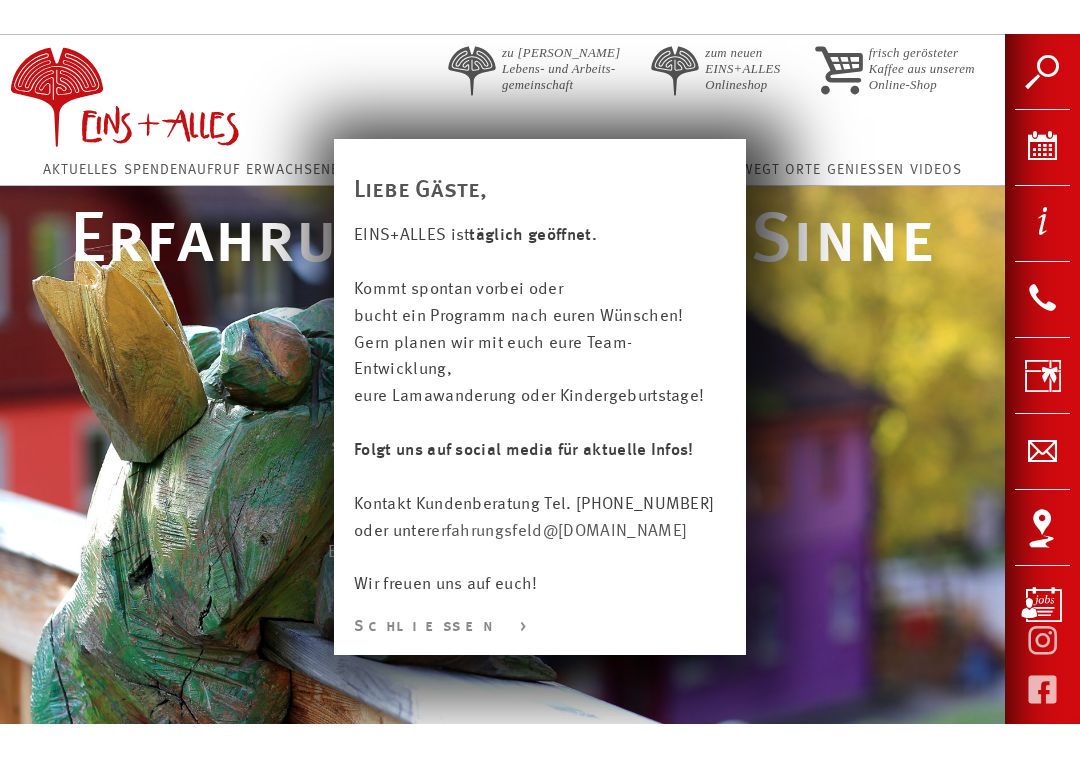 scroll, scrollTop: 0, scrollLeft: 0, axis: both 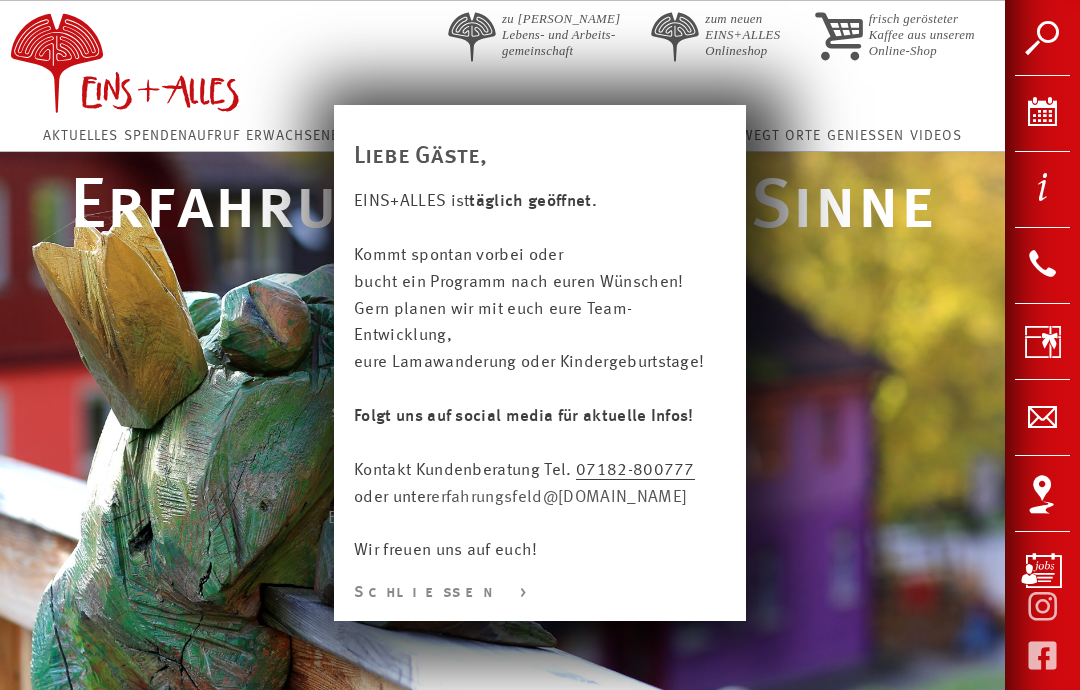 click at bounding box center (540, 878) 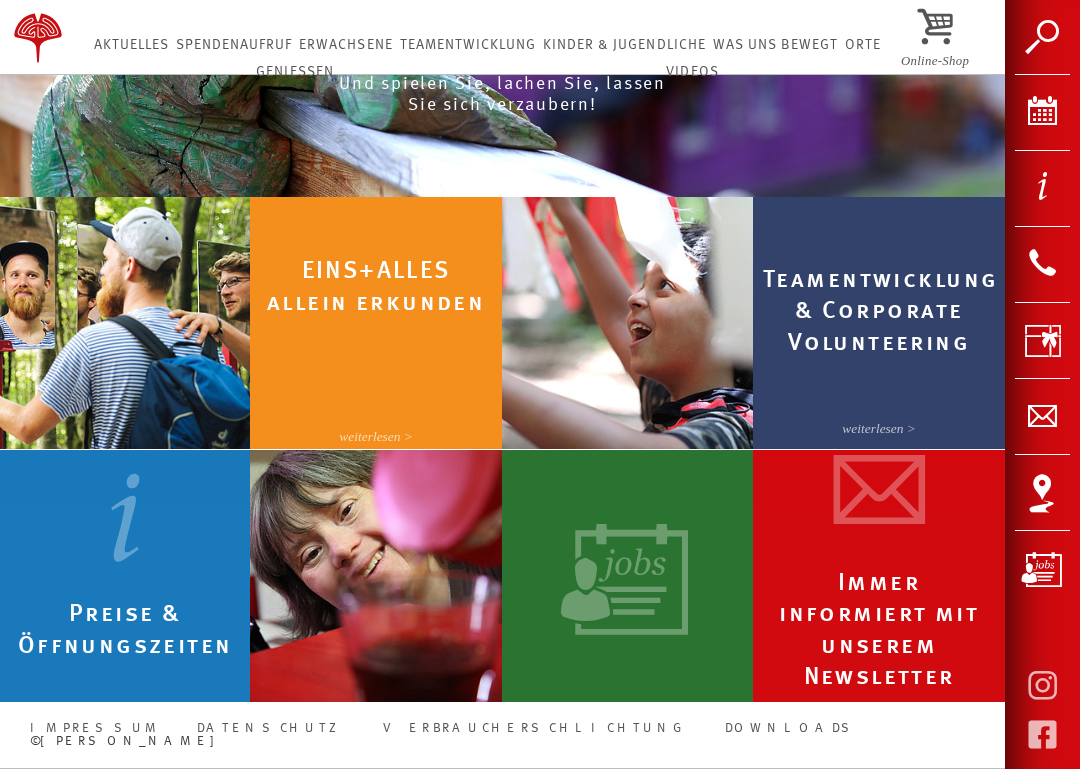 scroll, scrollTop: 543, scrollLeft: 0, axis: vertical 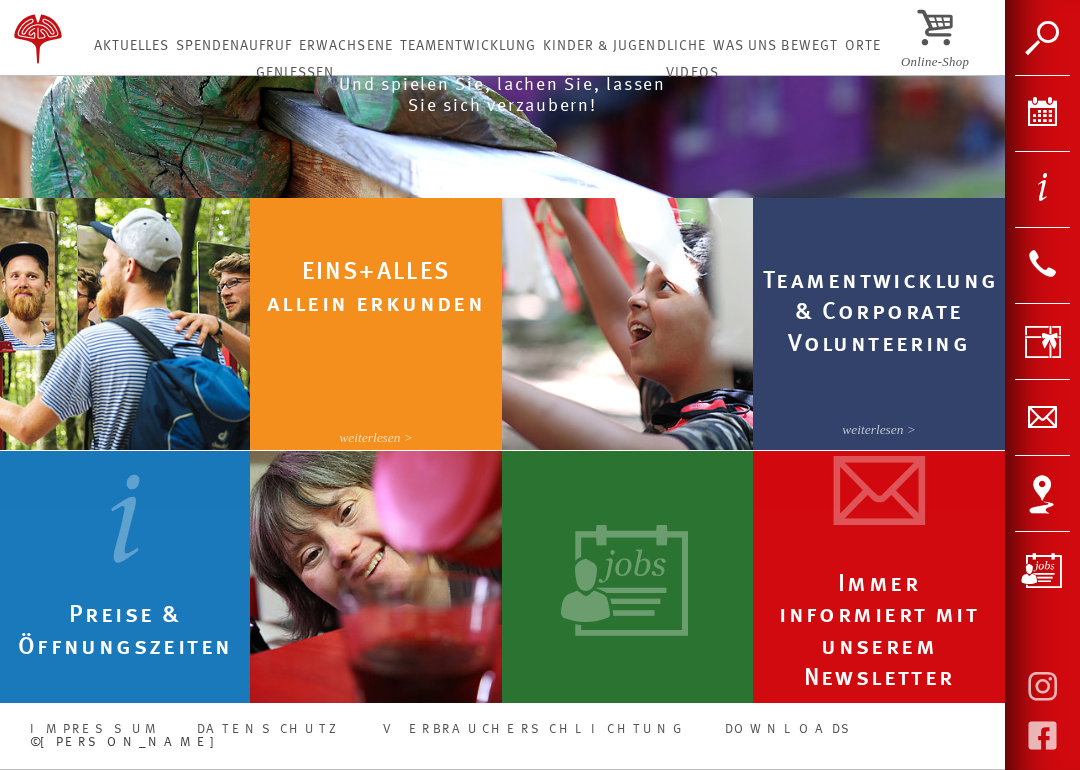 click on "Erkunden Sie EINS+ALLES ganz individuell. Mit dem einmaligen Eintritt lässt sich alles ausprobieren, wonach Ihnen gerade Ihr Sinn steht. Spontan und ohne Anmeldung." at bounding box center [376, 373] 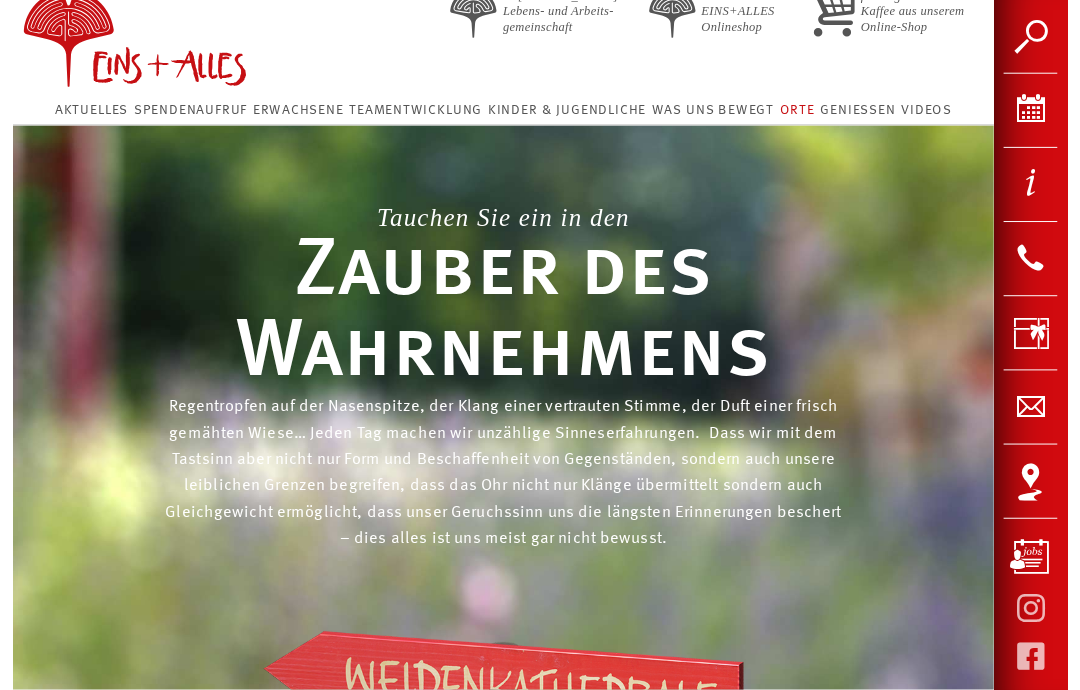scroll, scrollTop: 18, scrollLeft: 0, axis: vertical 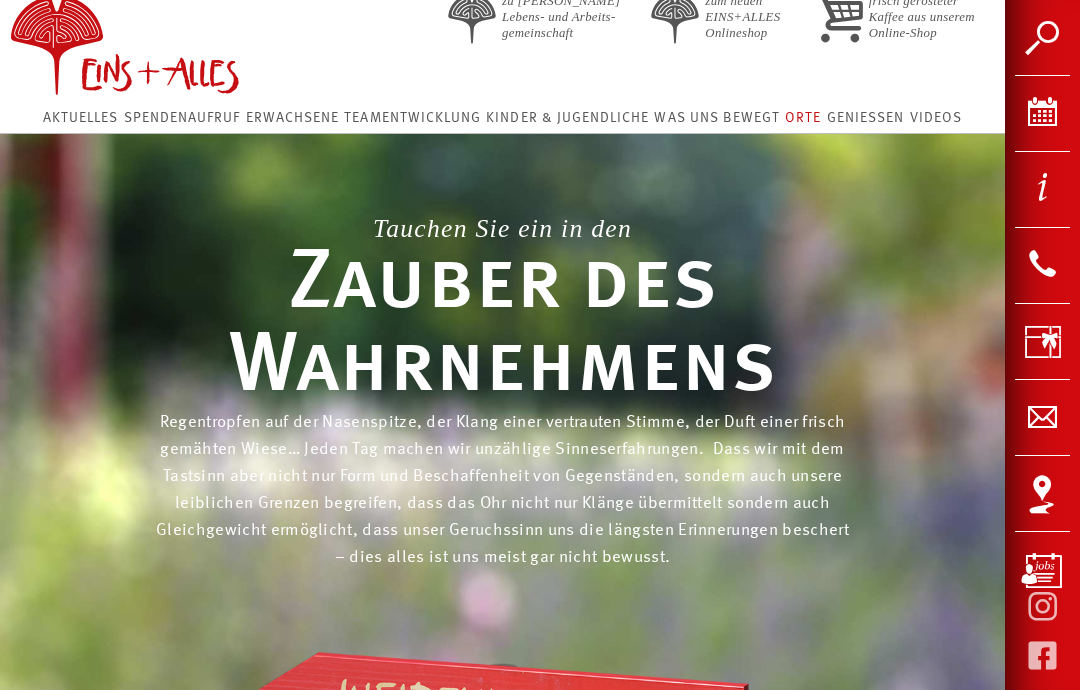 click on "Suche" at bounding box center [1042, 37] 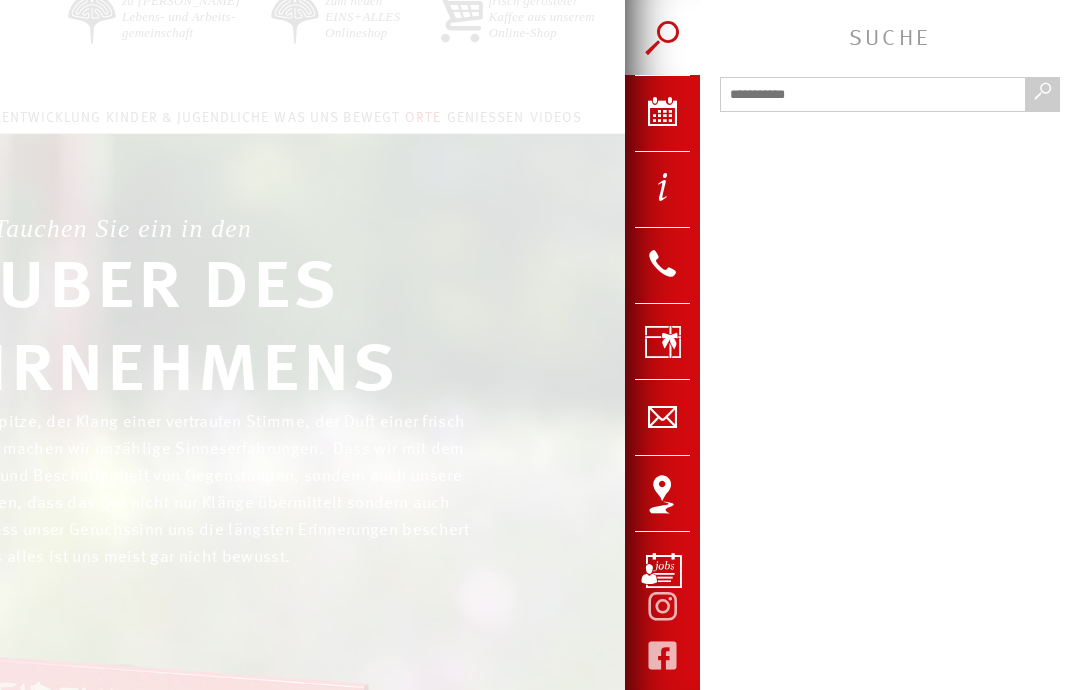 click on "Suche" at bounding box center (662, 37) 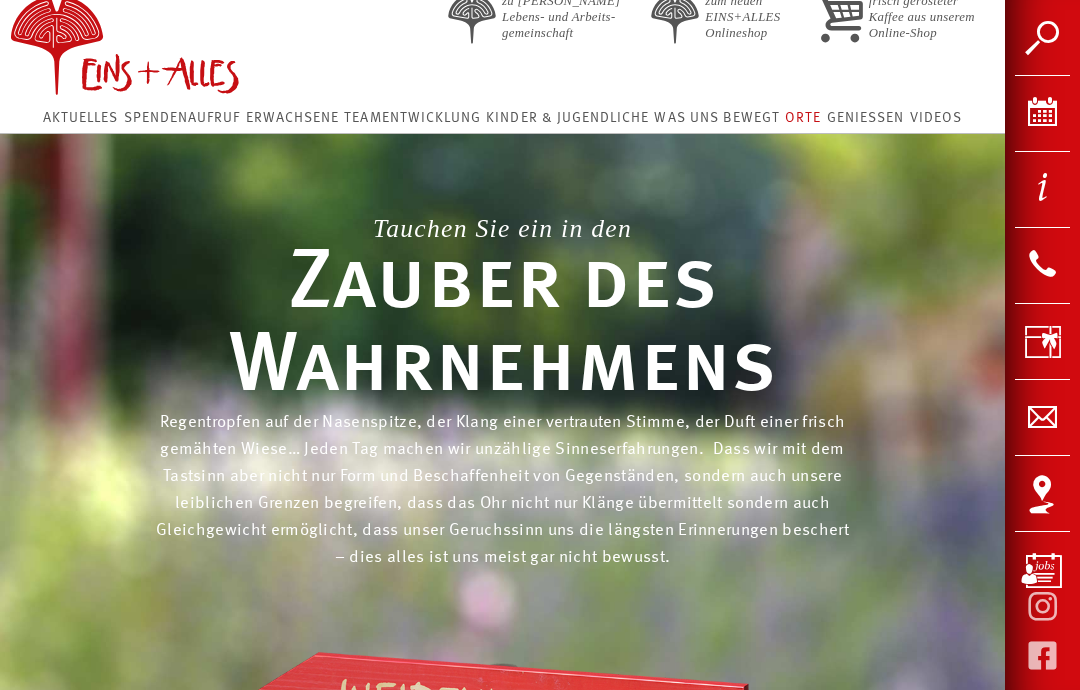 click at bounding box center (172, 40) 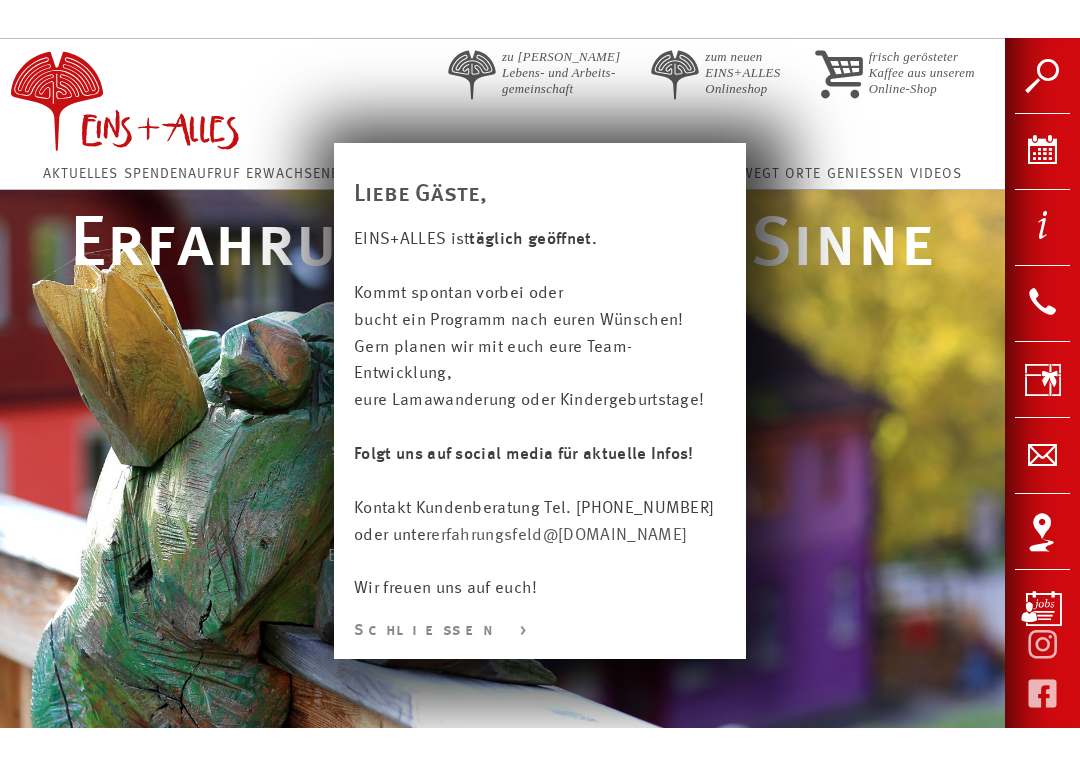 scroll, scrollTop: 0, scrollLeft: 0, axis: both 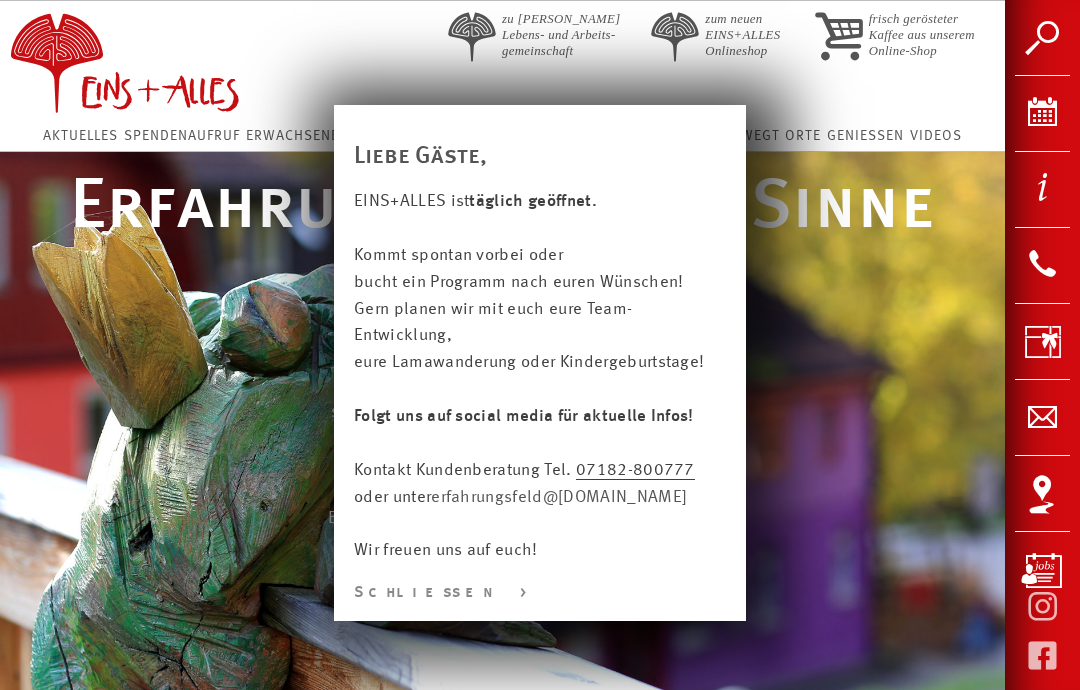 click at bounding box center [540, 878] 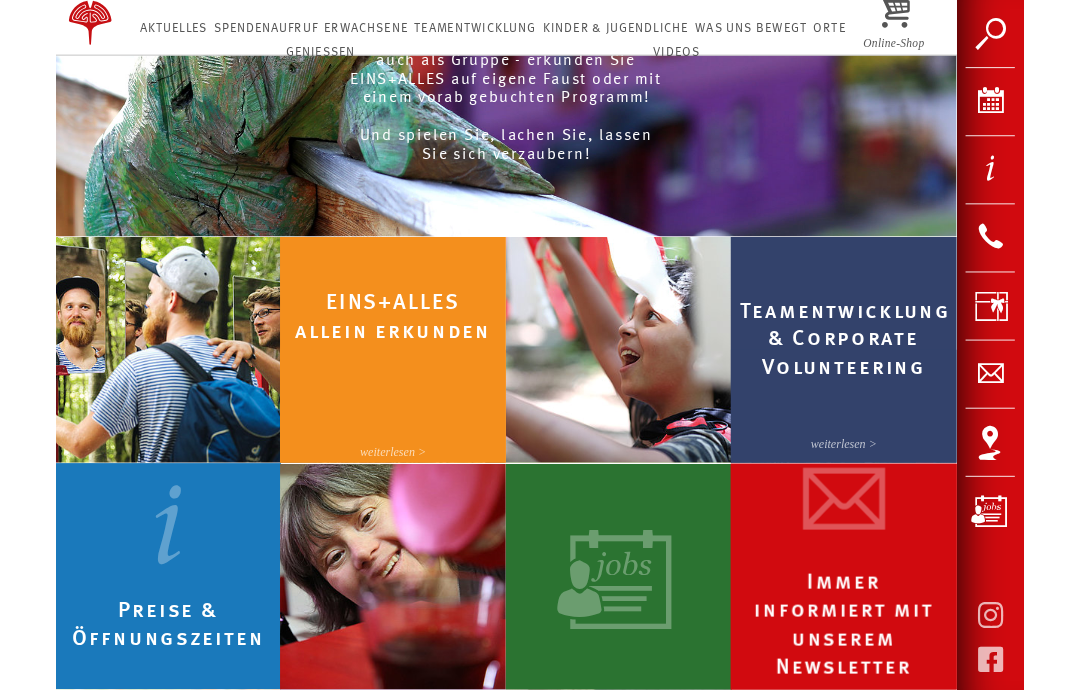 scroll, scrollTop: 510, scrollLeft: 0, axis: vertical 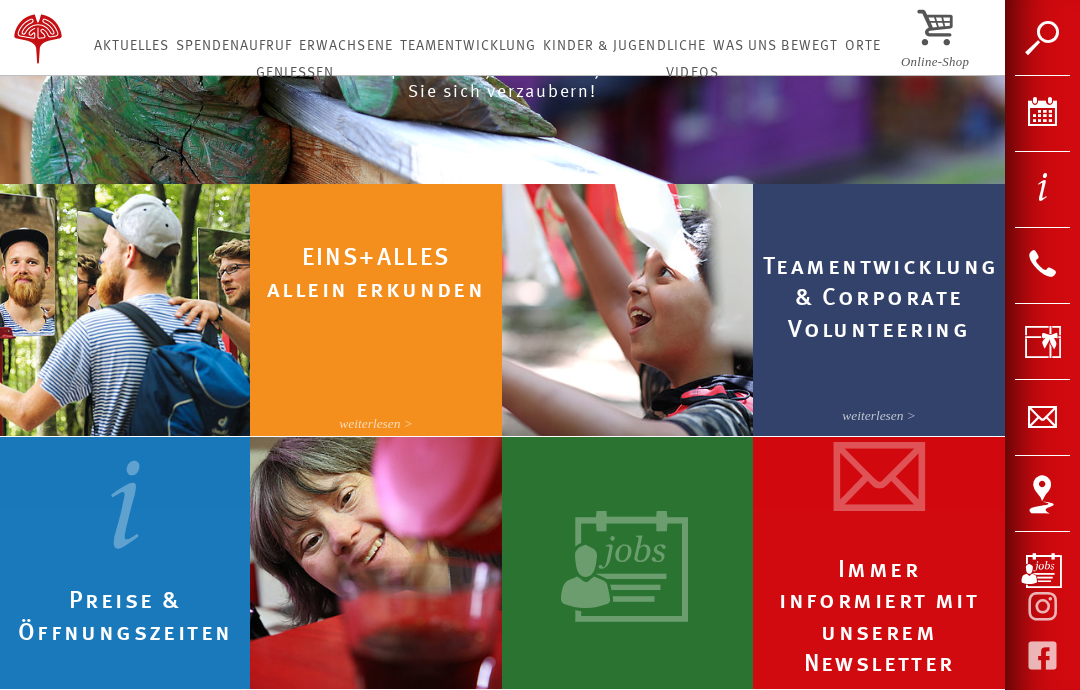 click at bounding box center [628, 310] 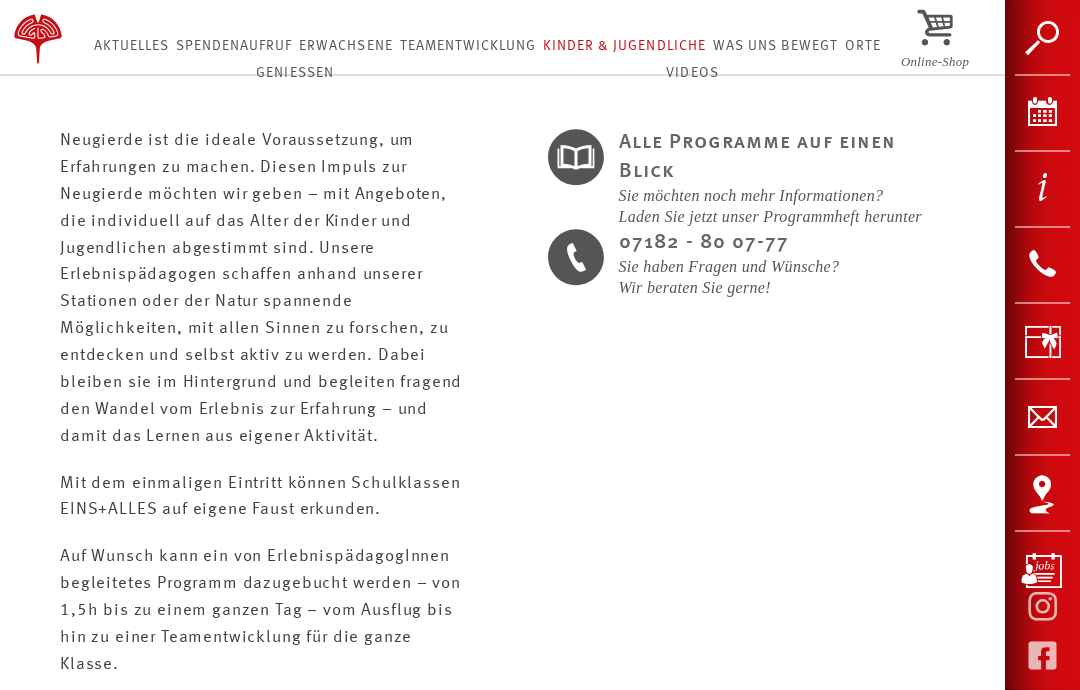 scroll, scrollTop: 209, scrollLeft: 0, axis: vertical 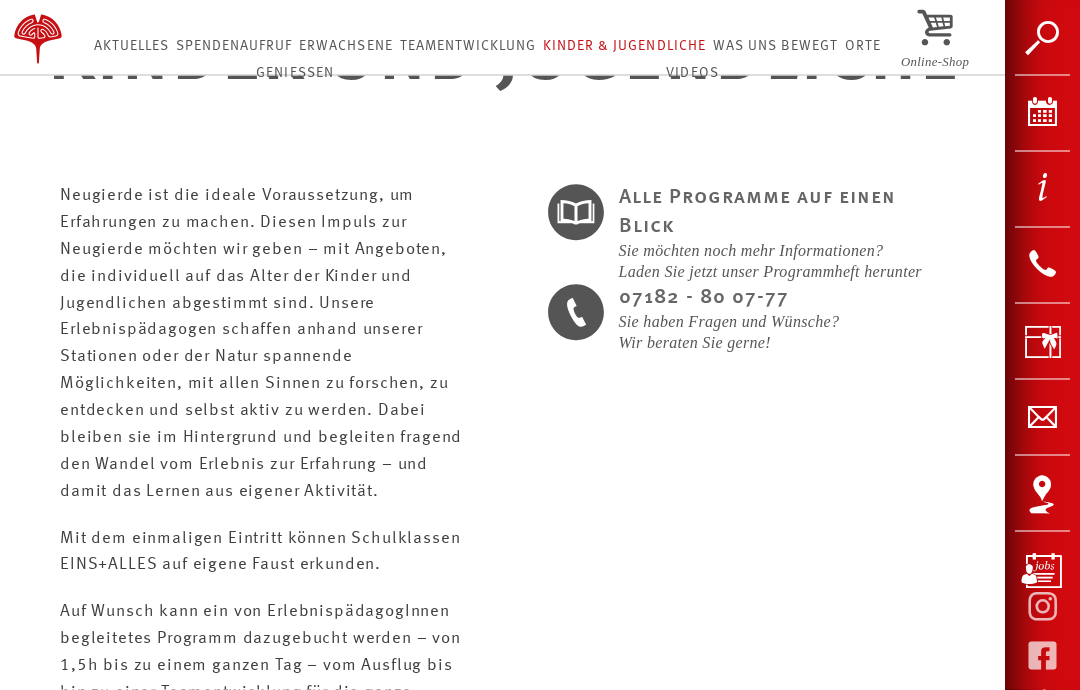 click on "Neugierde ist die ideale Voraussetzung, um Erfahrungen zu machen. Diesen Impuls zur Neugierde möchten wir geben – mit Angeboten, die individuell auf das Alter der Kinder und Jugendlichen abgestimmt sind. Unsere Erlebnispädagogen schaffen anhand unserer Stationen oder der Natur spannende Möglichkeiten, mit allen Sinnen zu forschen, zu entdecken und selbst aktiv zu werden. Dabei bleiben sie im Hintergrund und begleiten fragend den Wandel vom Erlebnis zur Erfahrung – und damit das Lernen aus eigener Aktivität.   Mit dem einmaligen Eintritt können Schulklassen EINS+ALLES auf eigene Faust erkunden.   Auf Wunsch kann ein von ErlebnispädagogInnen begleitetes Programm dazugebucht werden – von 1,5h bis zu einem ganzen Tag – vom Ausflug bis hin zu einer Teamentwicklung für die ganze Klasse. Eine schöne Ergänzung zu schulischen Lernerfahrungen ... Alle Programme auf einen Blick Sie möchten noch mehr Informationen? Laden Sie jetzt unser Programmheft herunter 07182 - 80 07-77 Wir beraten Sie gerne!" at bounding box center [502, 545] 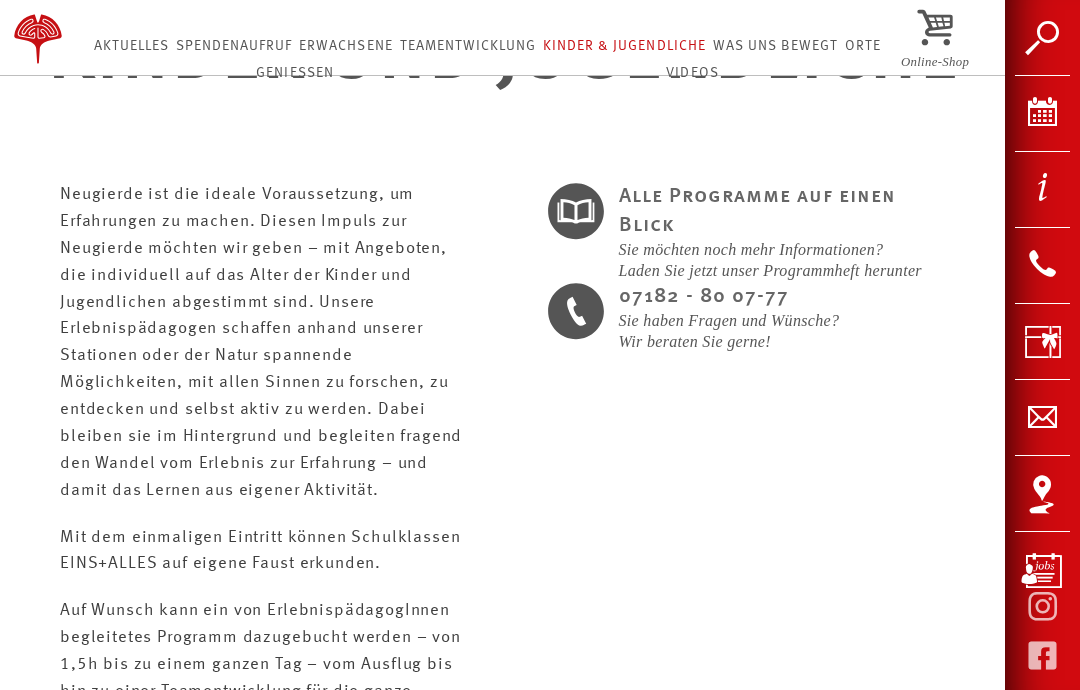 click at bounding box center (38, 41) 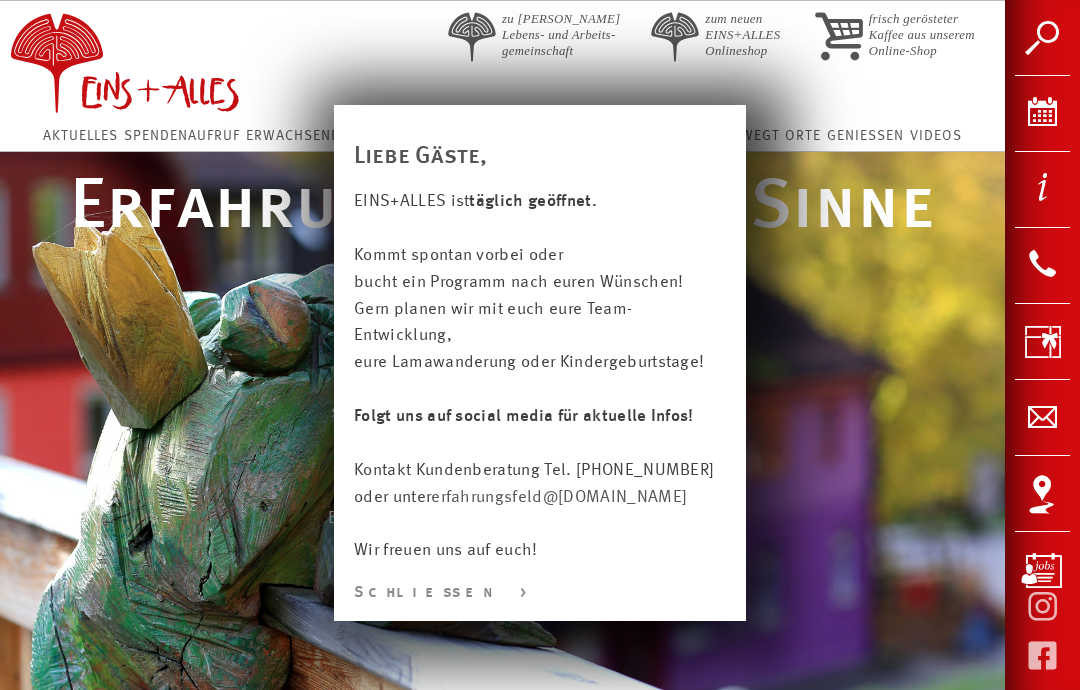 scroll, scrollTop: 0, scrollLeft: 0, axis: both 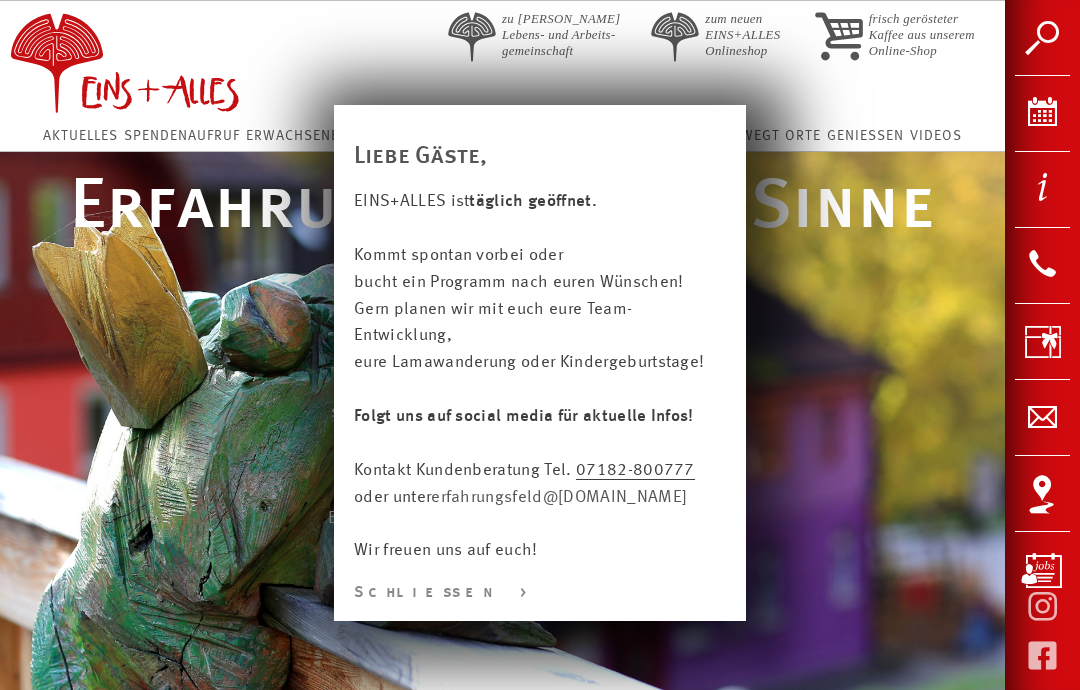 click at bounding box center (540, 878) 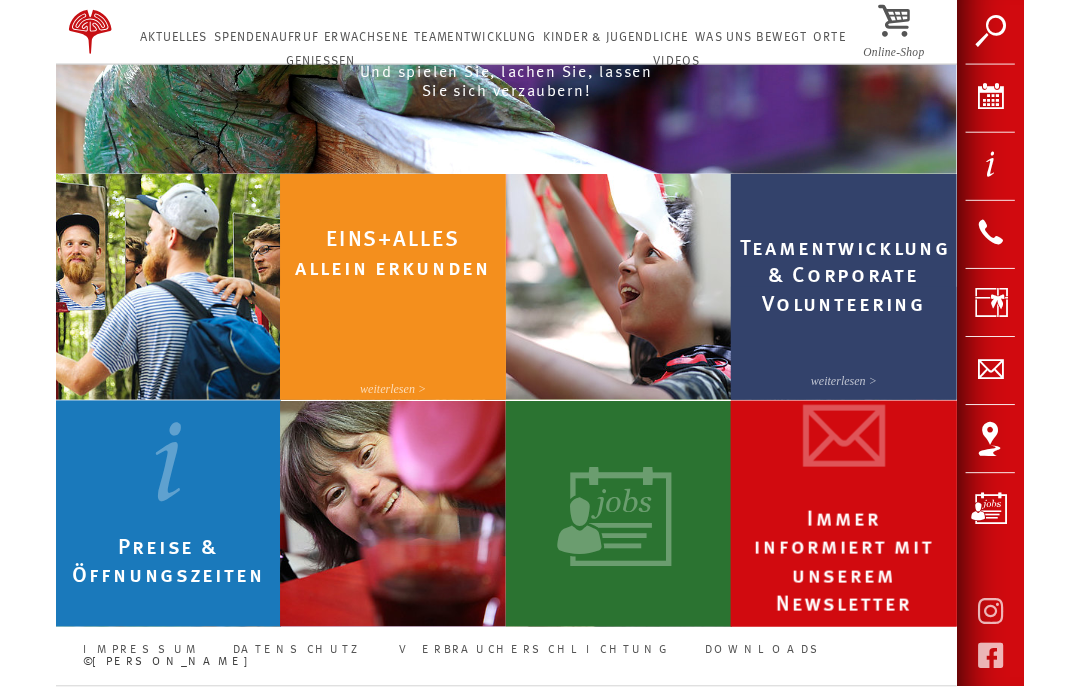 scroll, scrollTop: 1067, scrollLeft: 0, axis: vertical 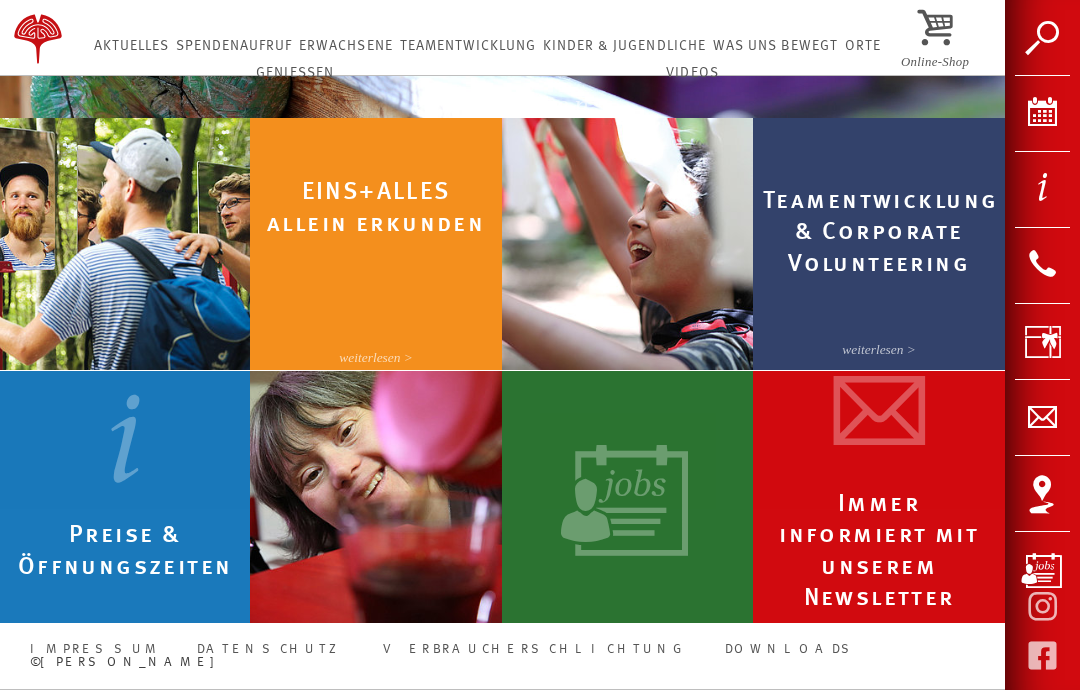 click at bounding box center [628, 500] 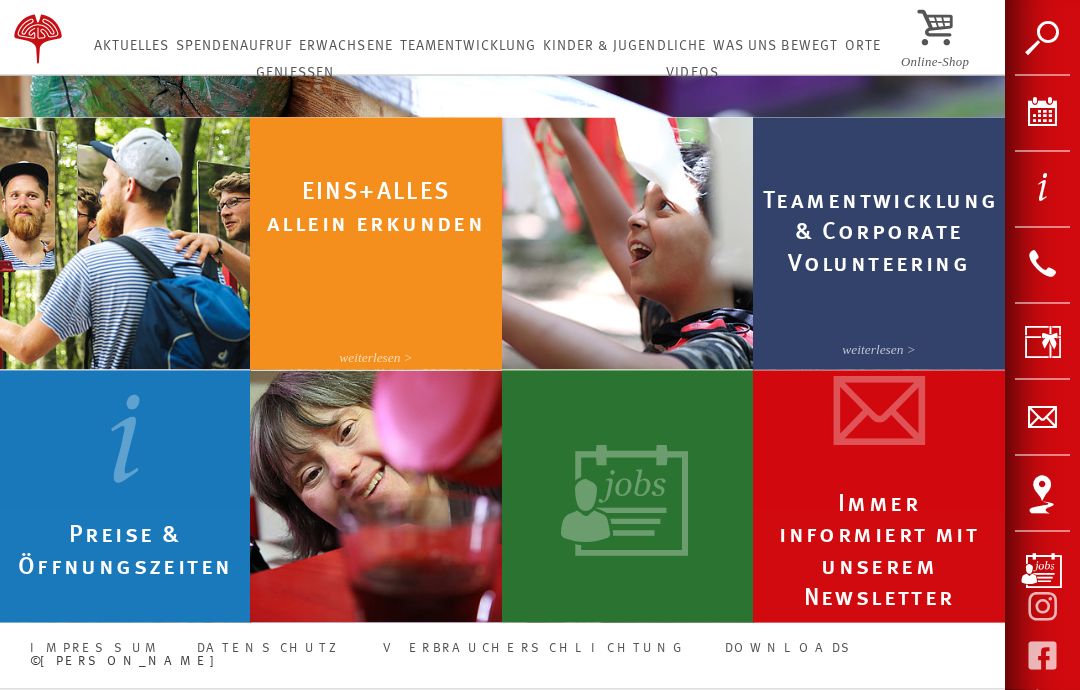 scroll, scrollTop: 642, scrollLeft: 0, axis: vertical 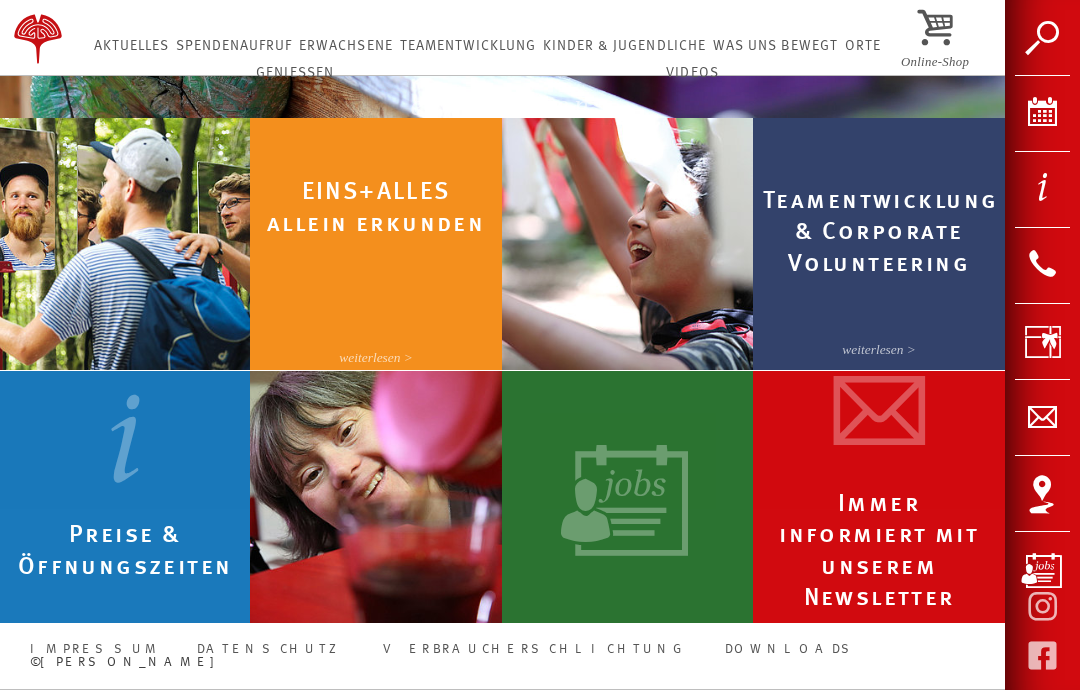 click at bounding box center [376, 497] 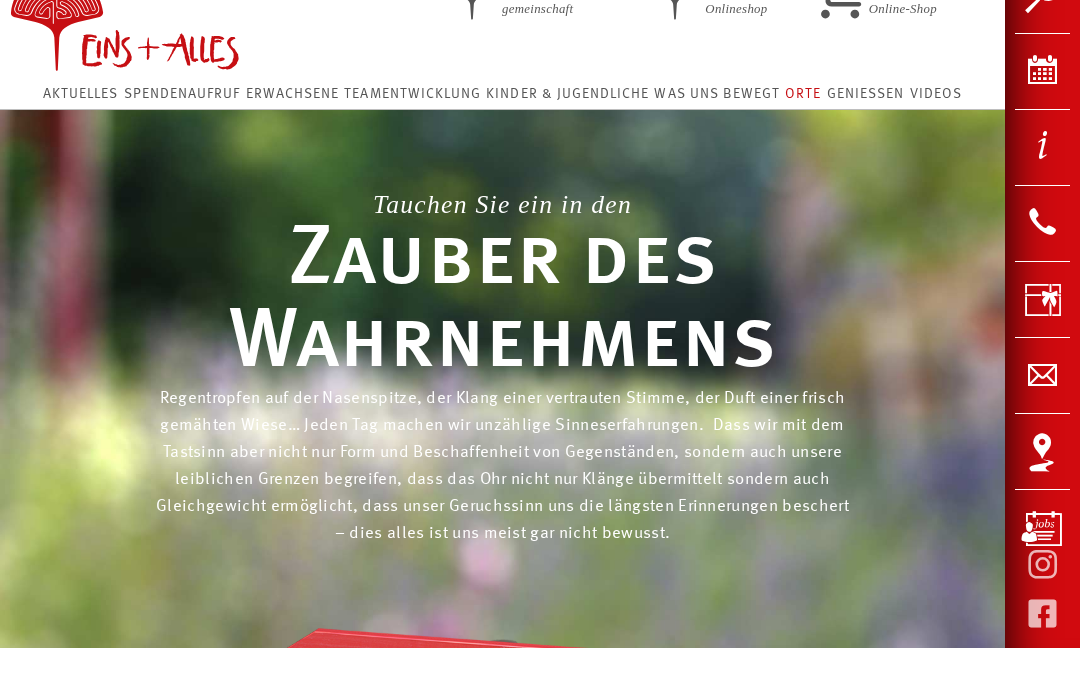 scroll, scrollTop: 42, scrollLeft: 0, axis: vertical 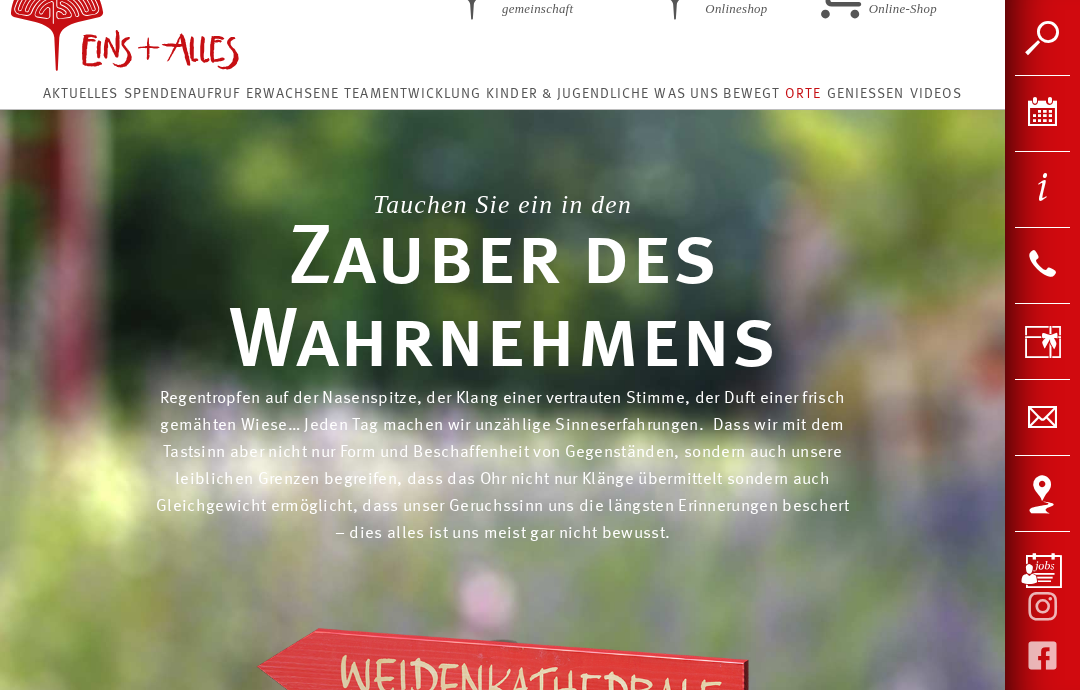click on "Aktuelles" at bounding box center [80, 94] 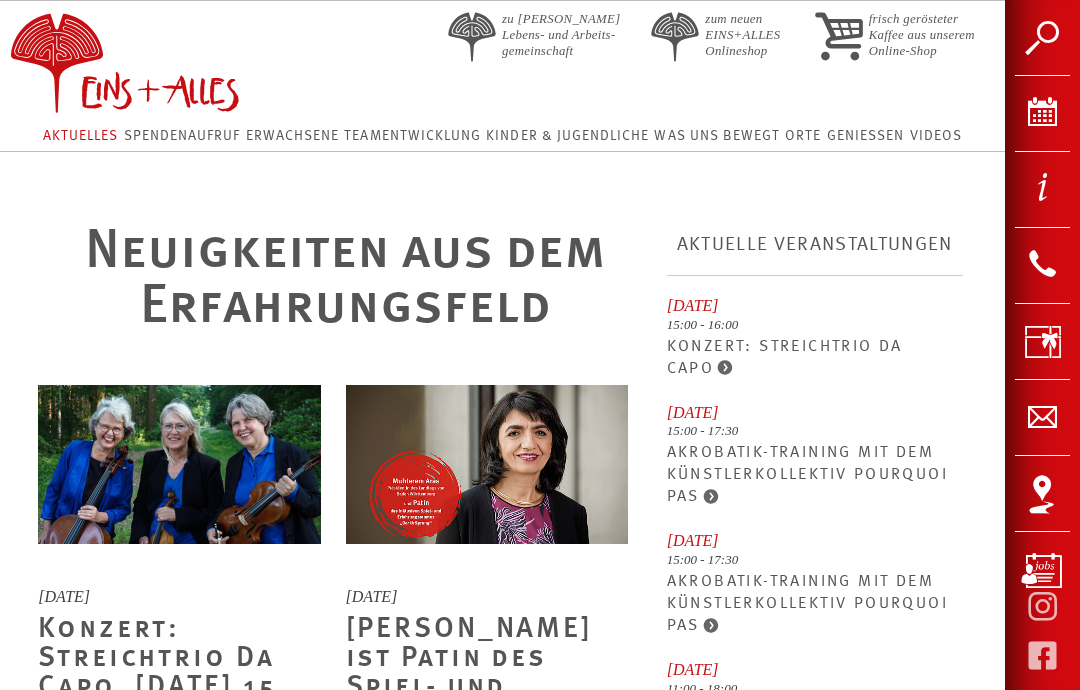 scroll, scrollTop: 0, scrollLeft: 0, axis: both 